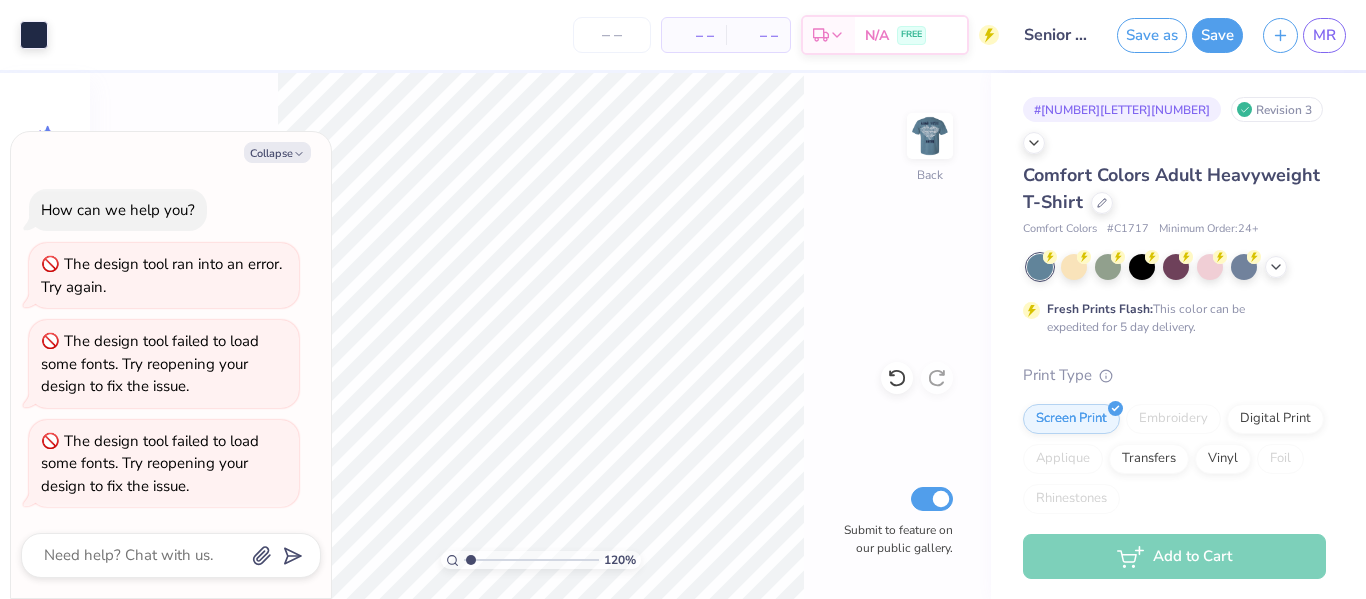scroll, scrollTop: 0, scrollLeft: 0, axis: both 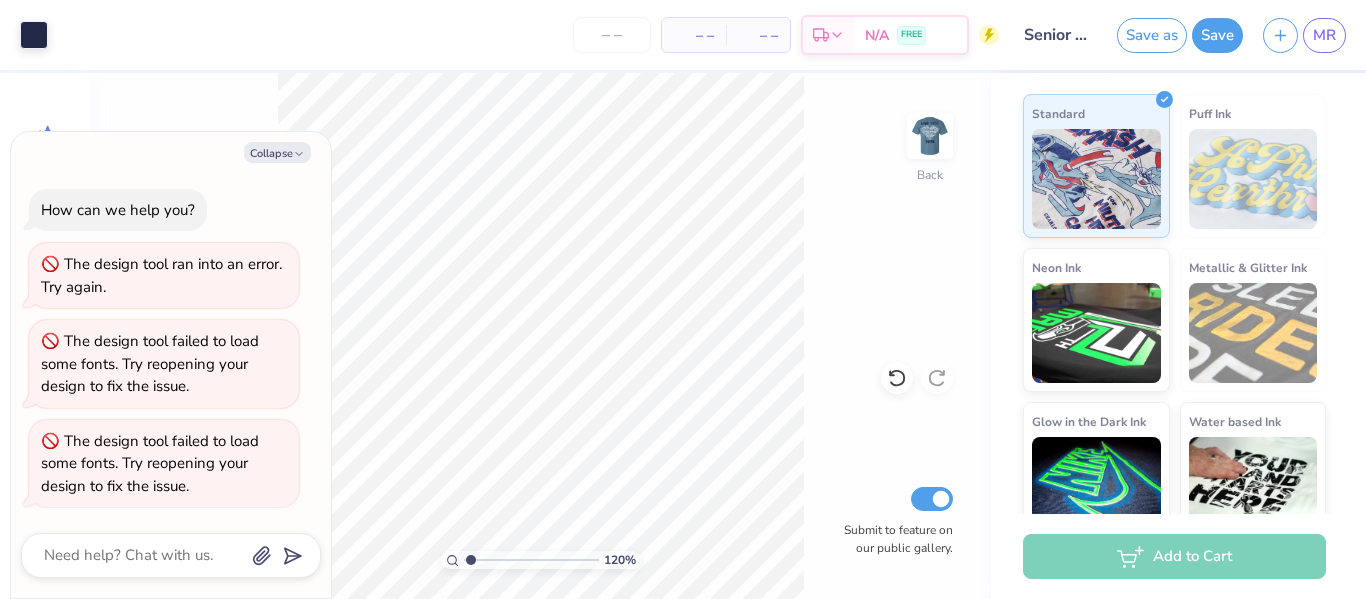 click on "Collapse How can we help you? The design tool ran into an error. Try again. The design tool failed to load some fonts. Try reopening your design to fix the issue. The design tool failed to load some fonts. Try reopening your design to fix the issue." at bounding box center [171, 365] 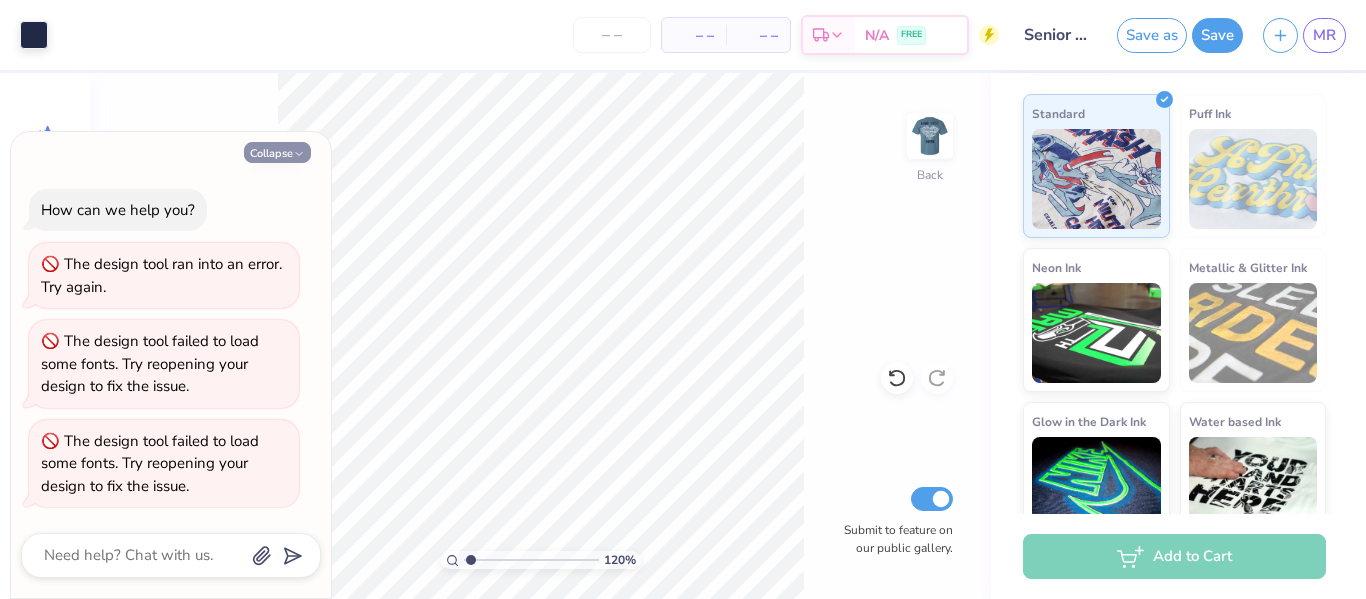 click on "Collapse" at bounding box center (277, 152) 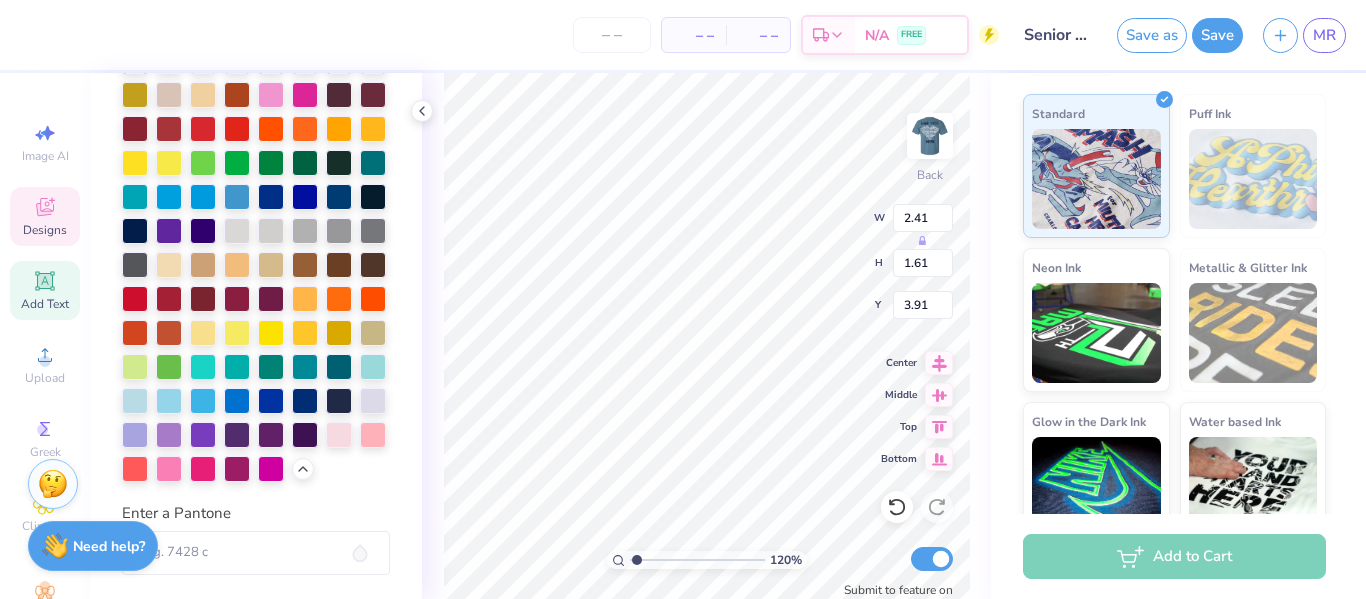 scroll, scrollTop: 0, scrollLeft: 0, axis: both 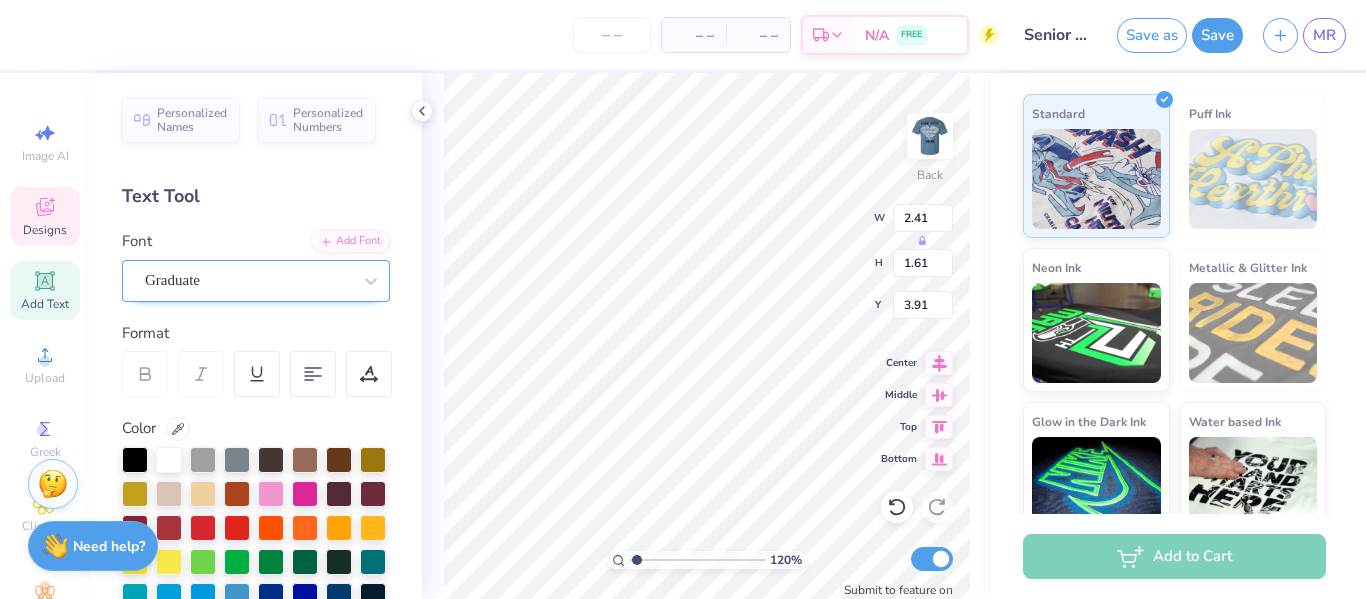 click on "Graduate" at bounding box center [248, 280] 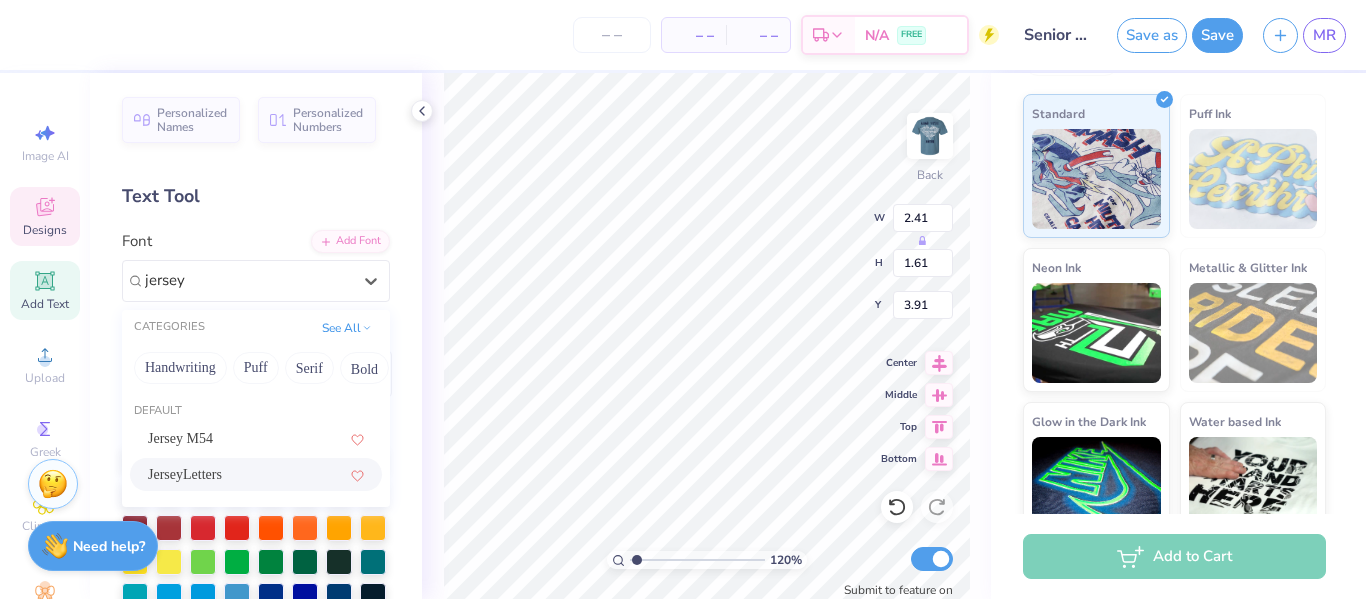 click on "JerseyLetters" at bounding box center (185, 474) 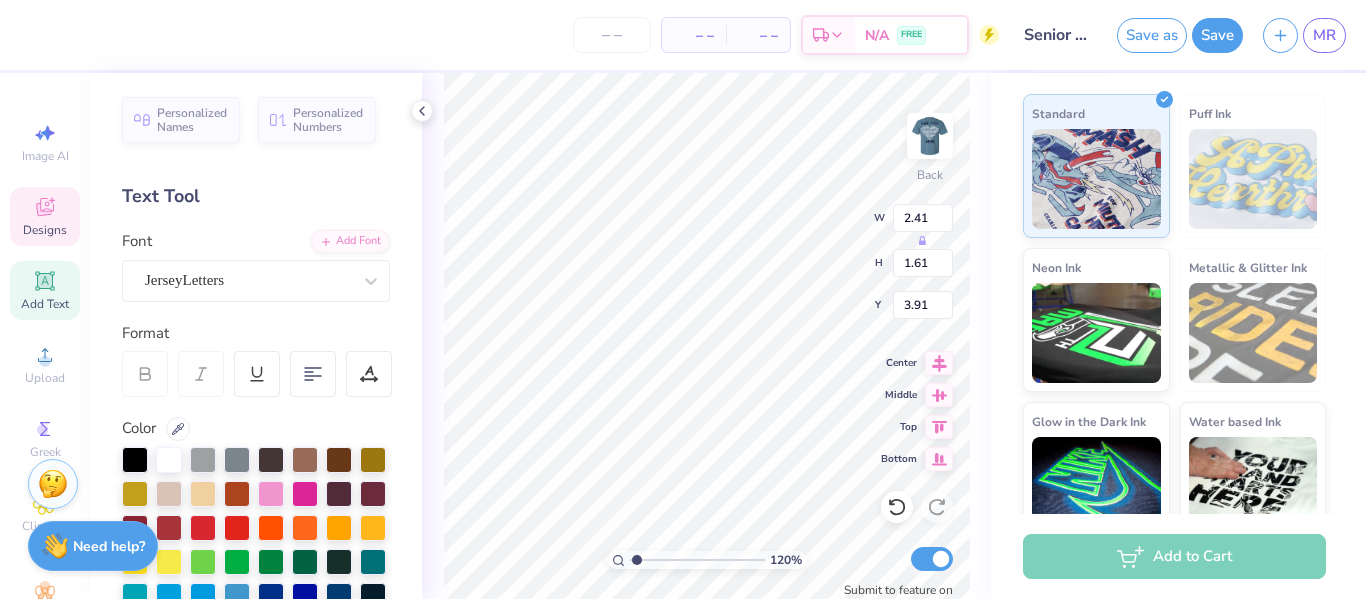 type on "1.19840608965414" 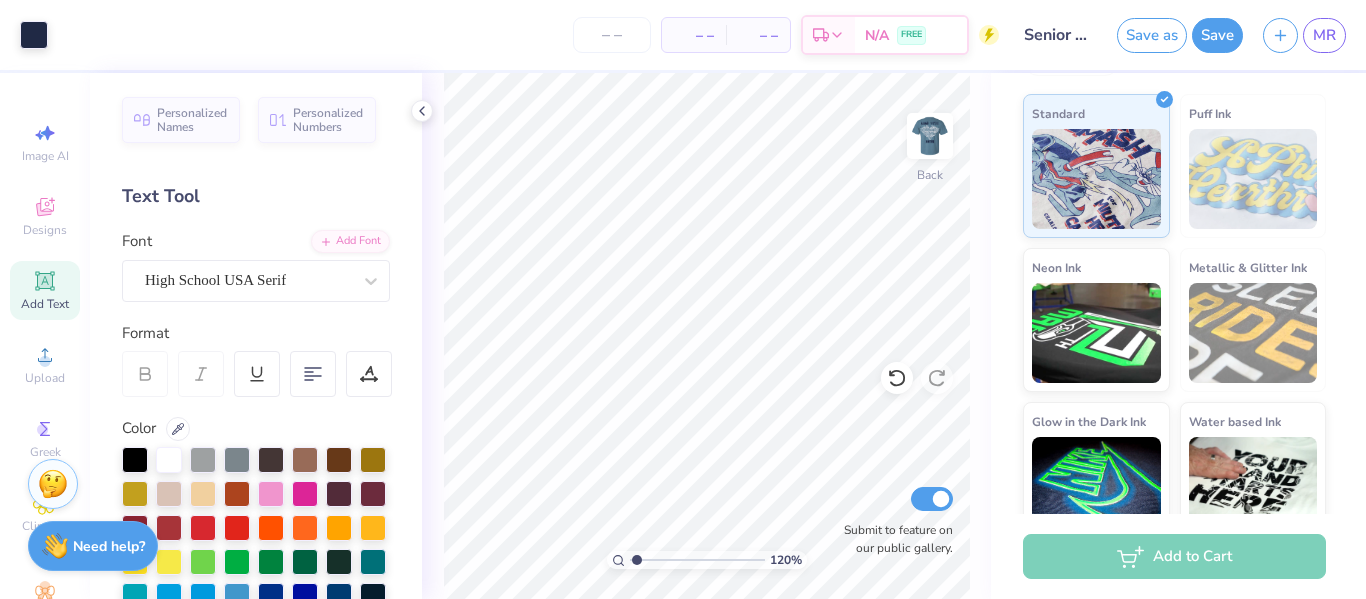 click on "Image AI Designs Add Text Upload Greek Clipart & logos Decorate" at bounding box center [45, 336] 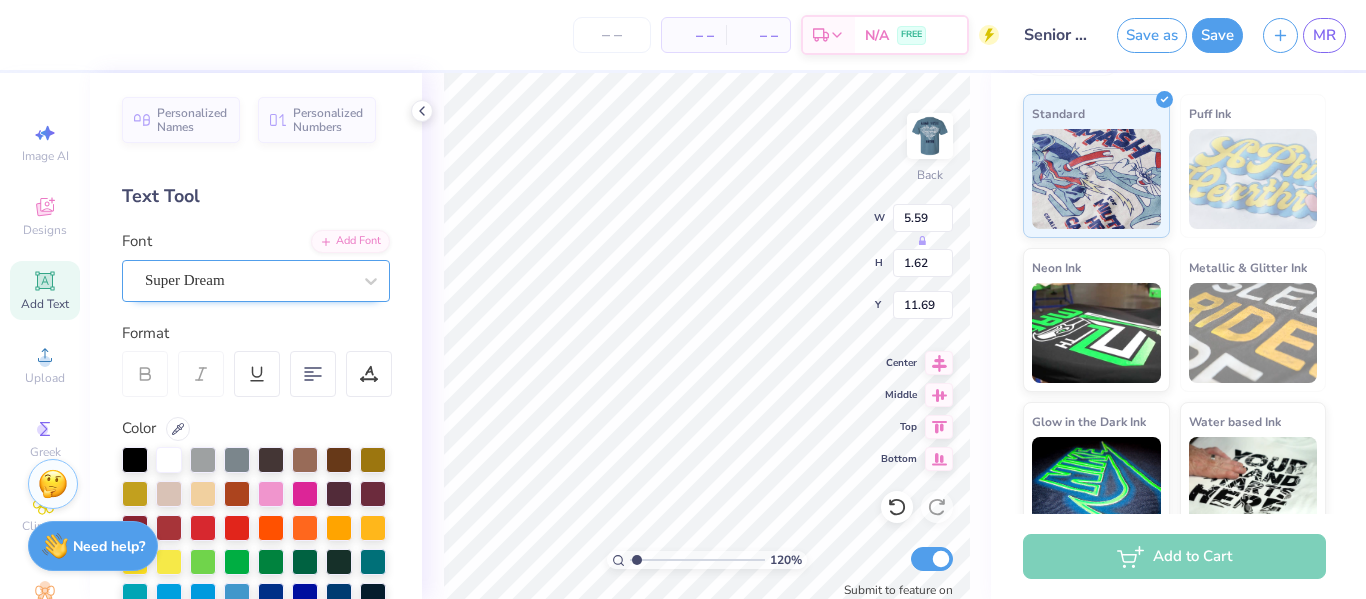 click on "Super Dream" at bounding box center (248, 280) 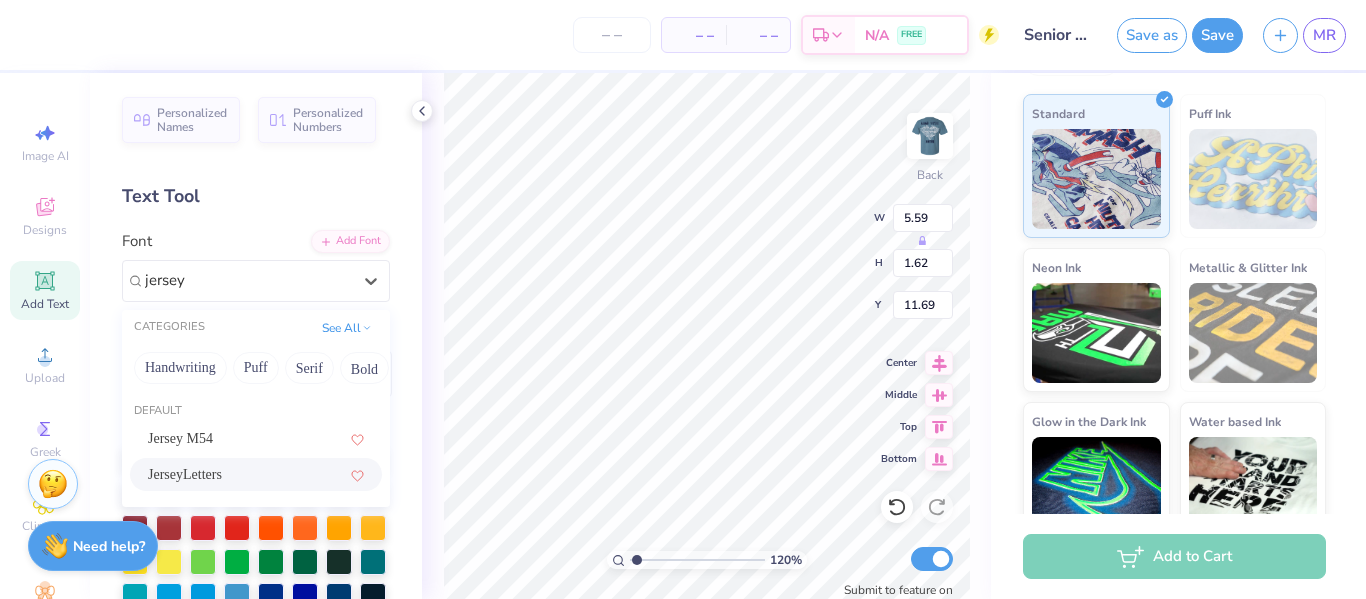 click on "JerseyLetters" at bounding box center [256, 474] 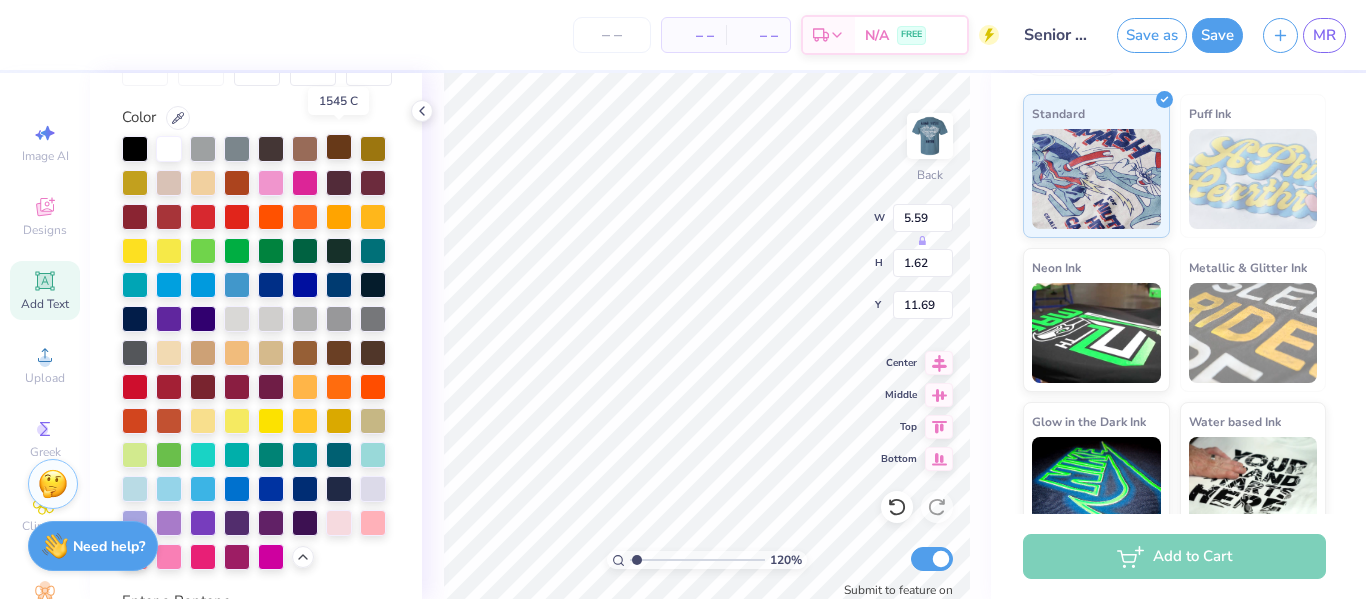 scroll, scrollTop: 334, scrollLeft: 0, axis: vertical 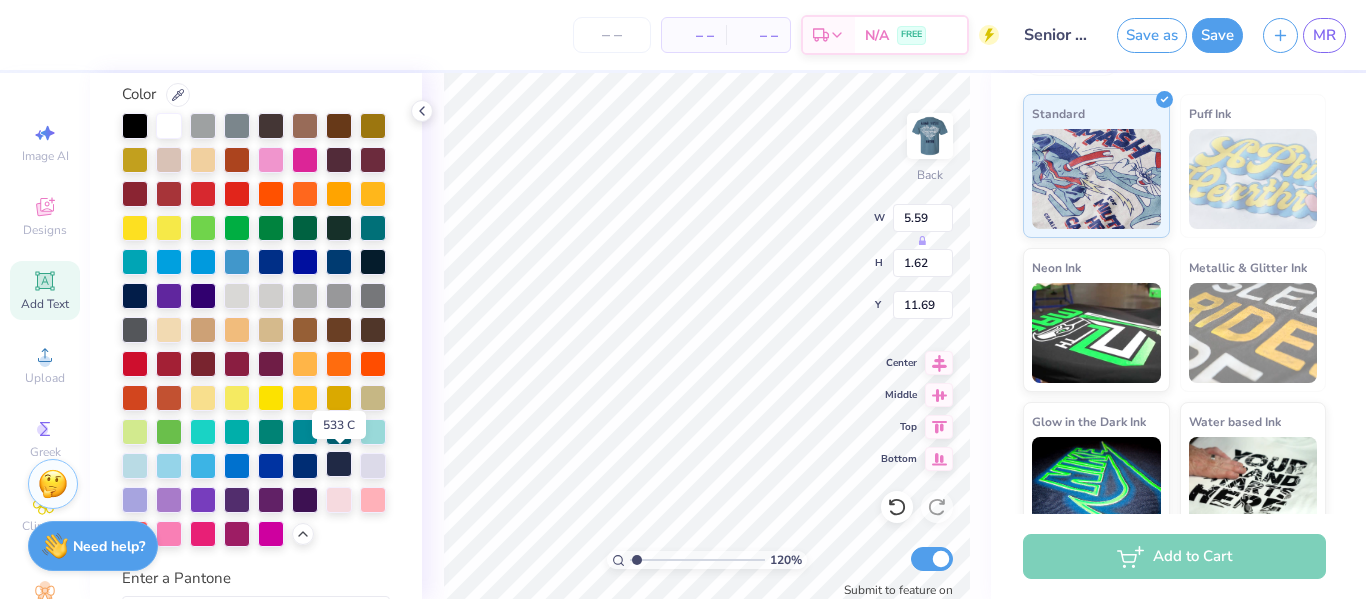 click at bounding box center [339, 464] 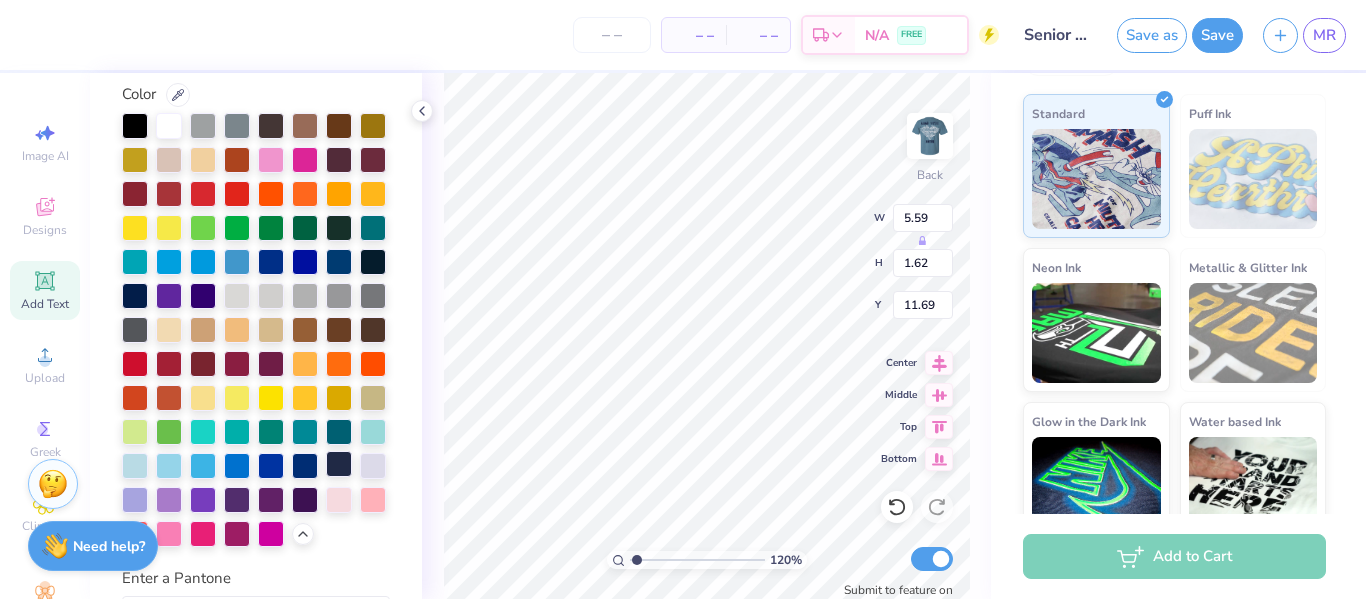 type on "1.19840608965414" 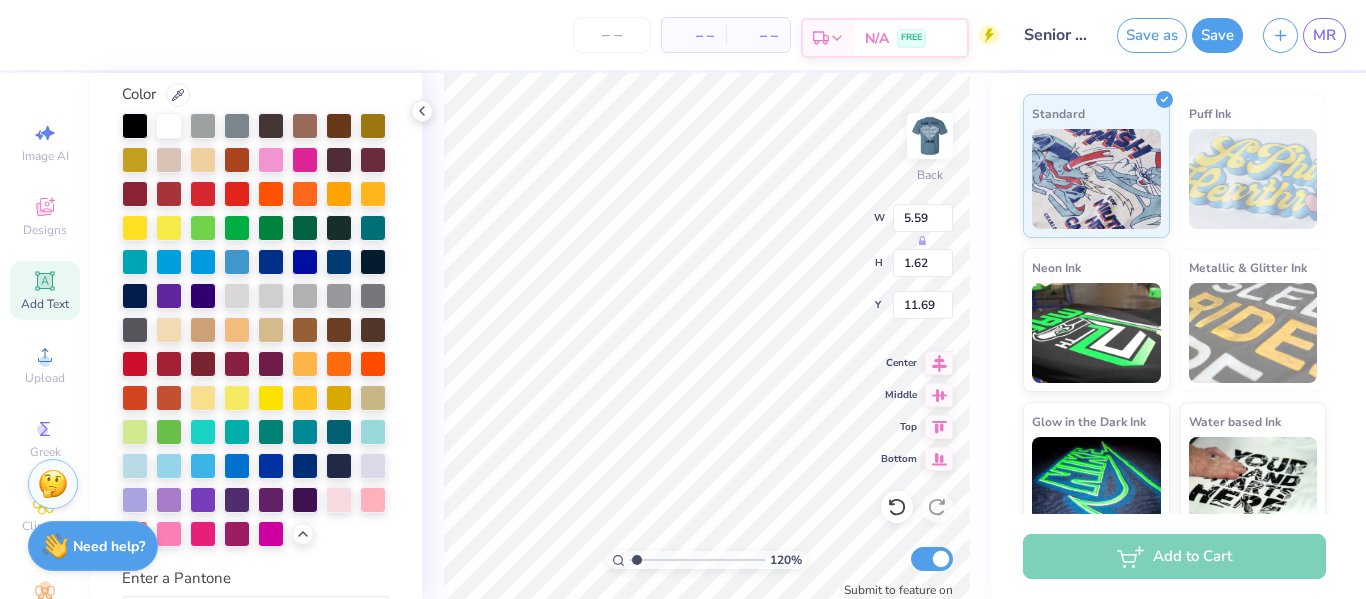 type on "class of" 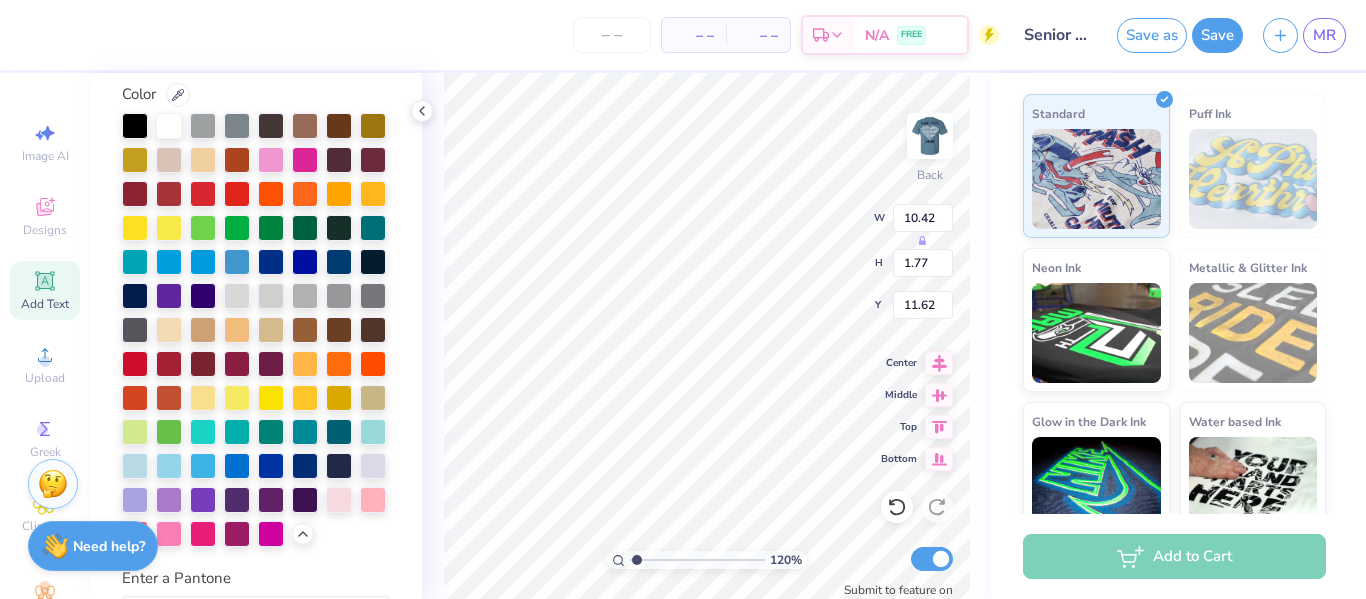 type on "1.19840608965414" 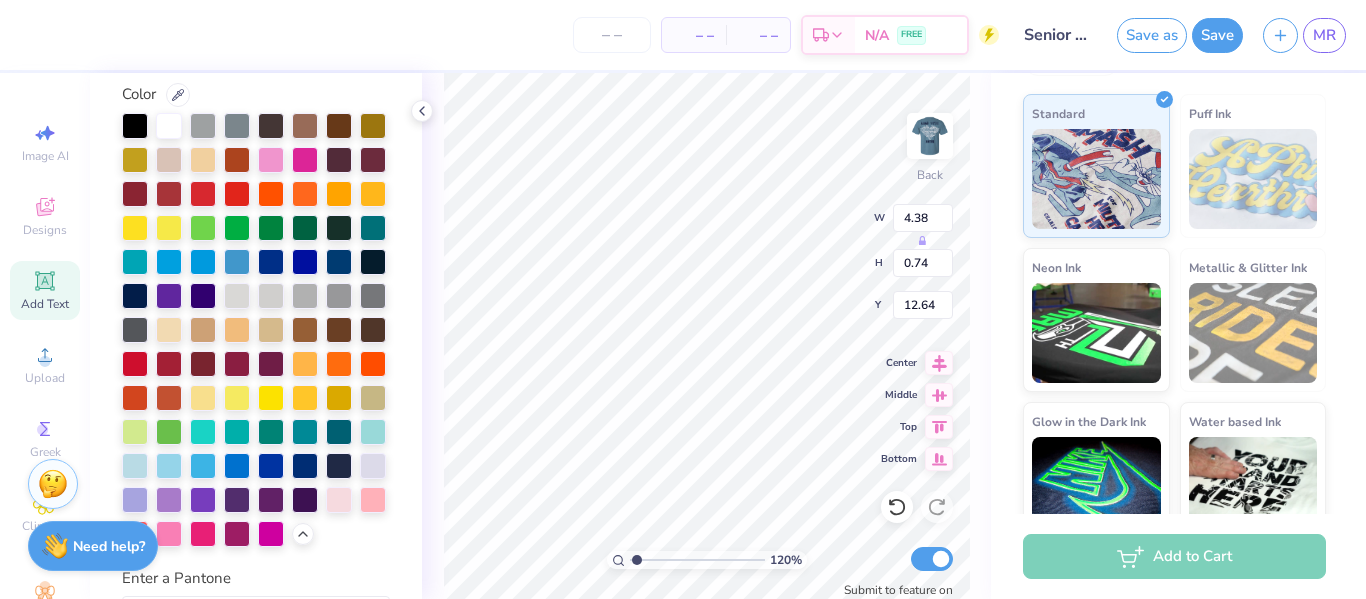 type on "1.19840608965414" 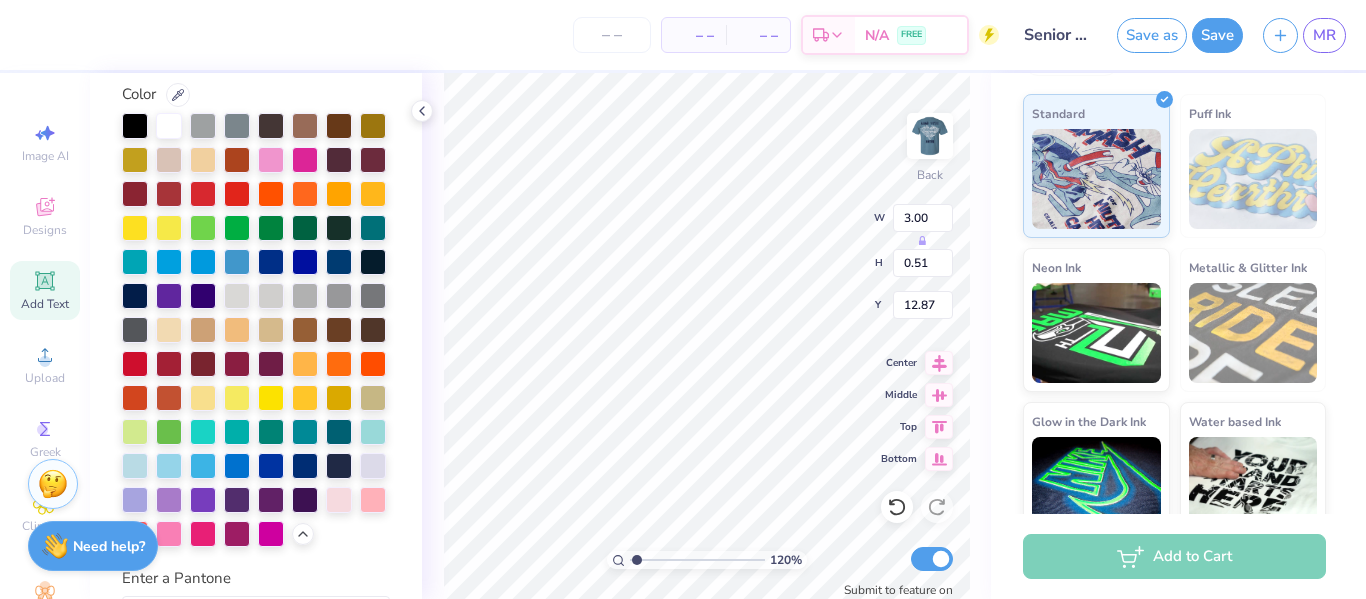 type on "1.19840608965414" 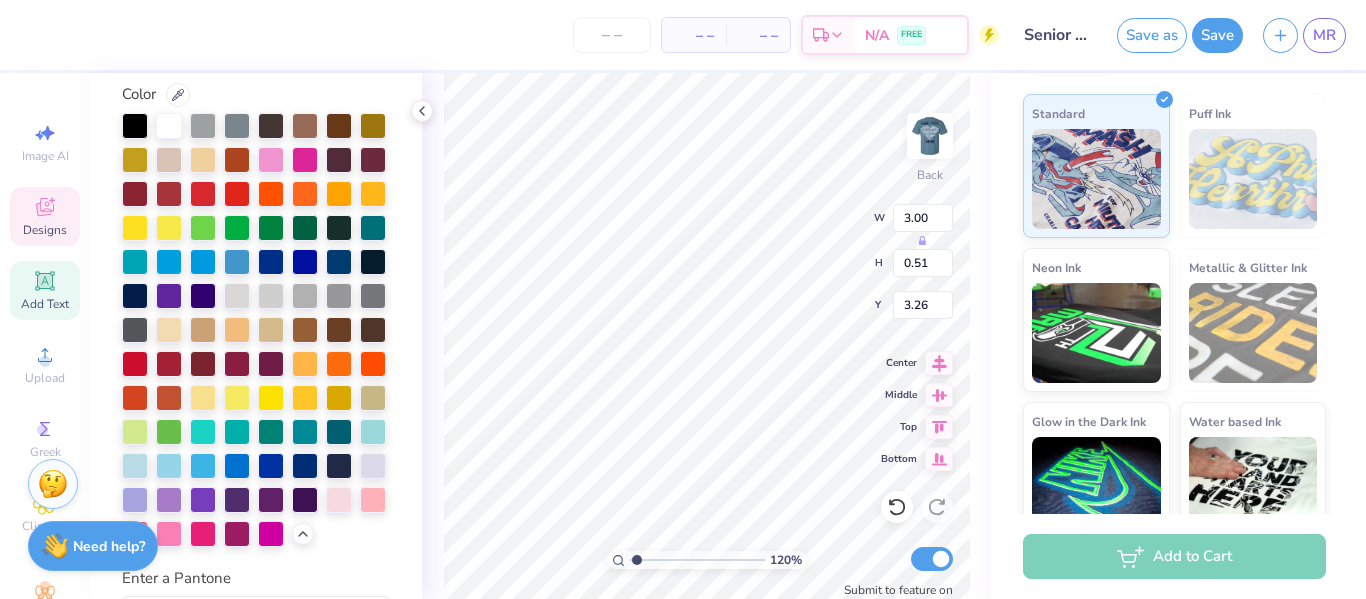 type on "1.19840608965414" 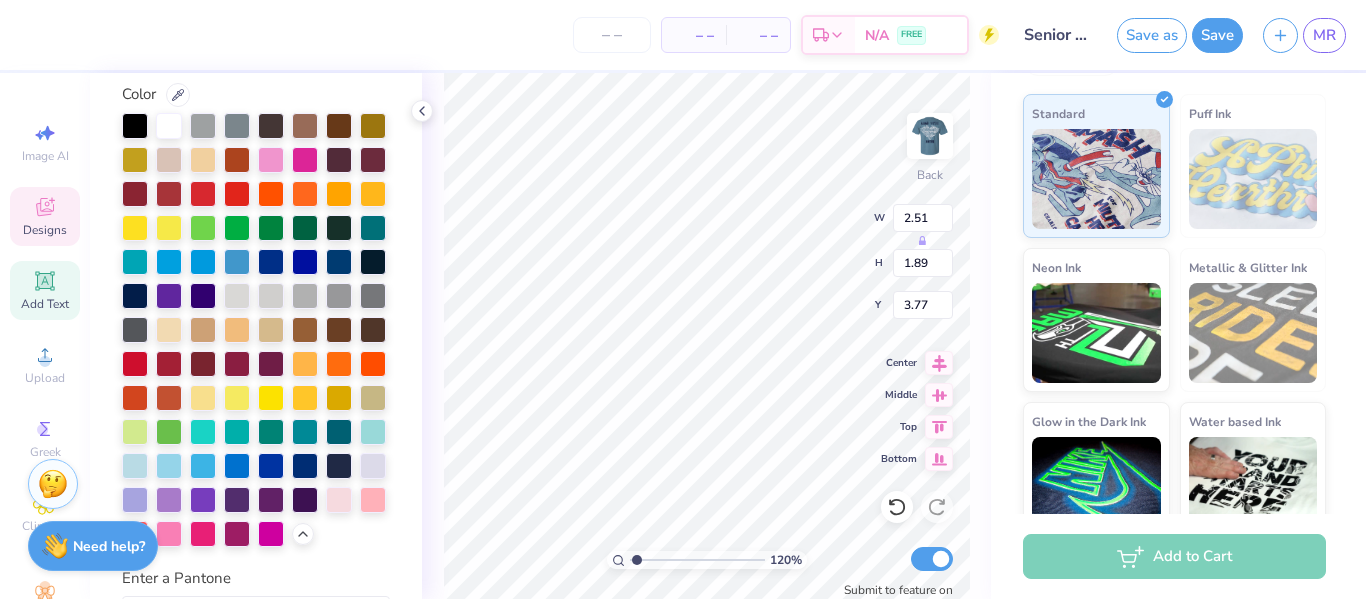 type on "1.19840608965414" 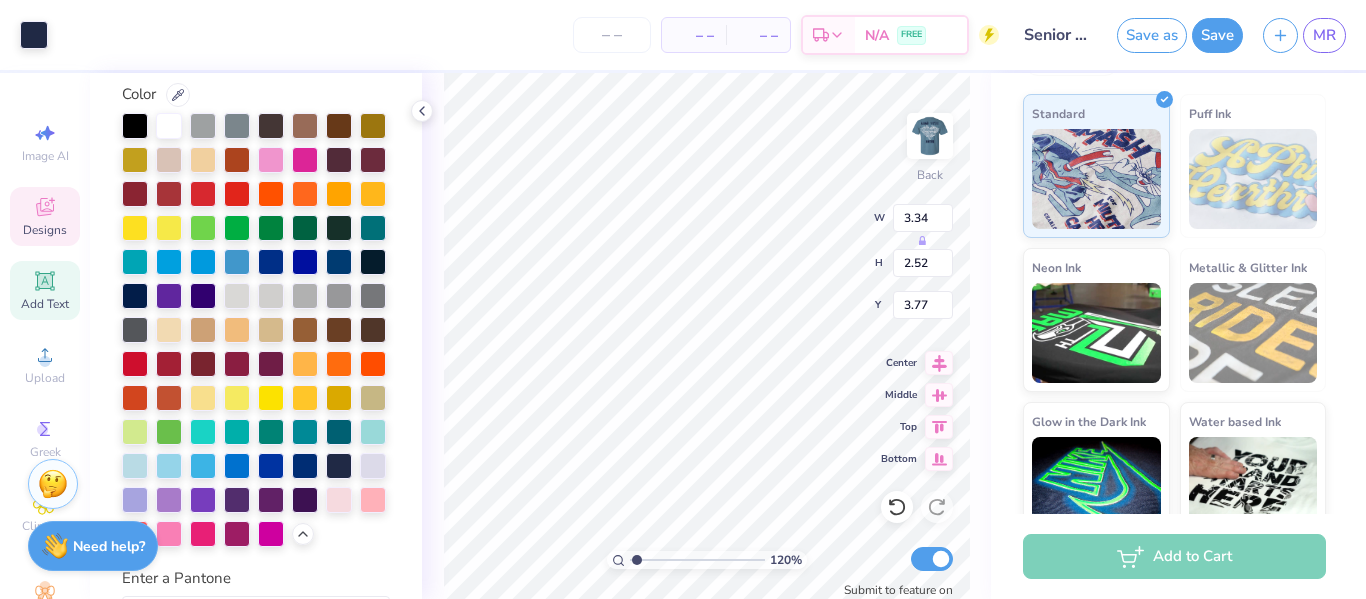 type on "1.19840608965414" 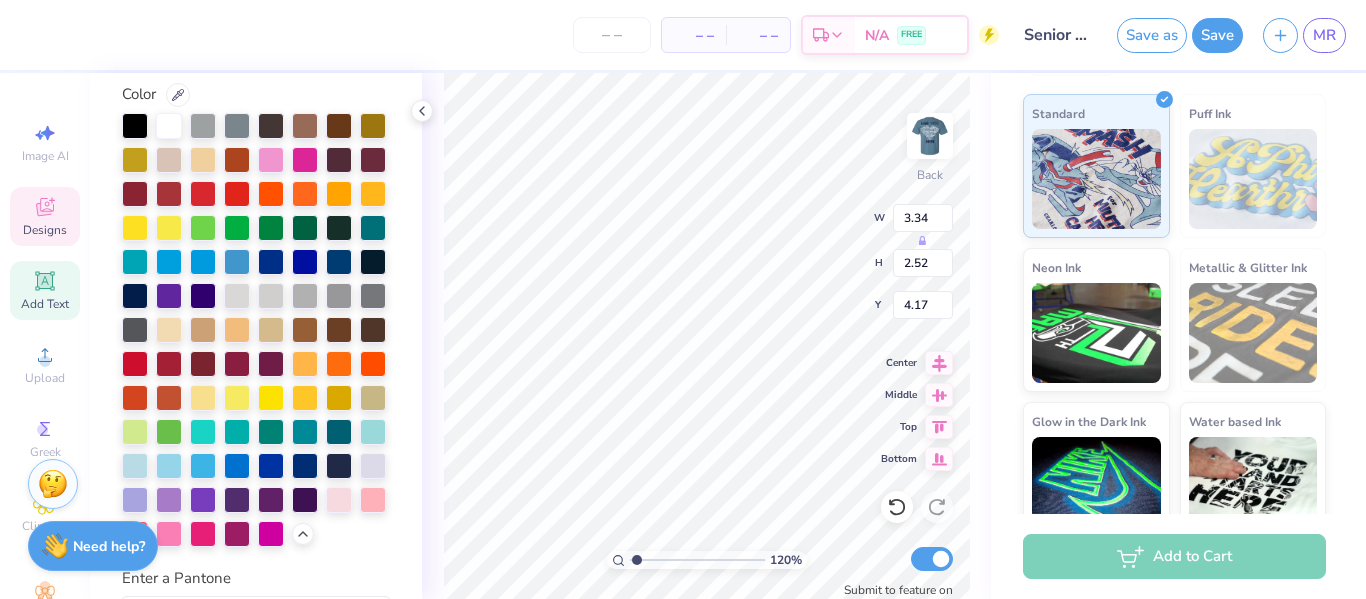 type on "1.19840608965414" 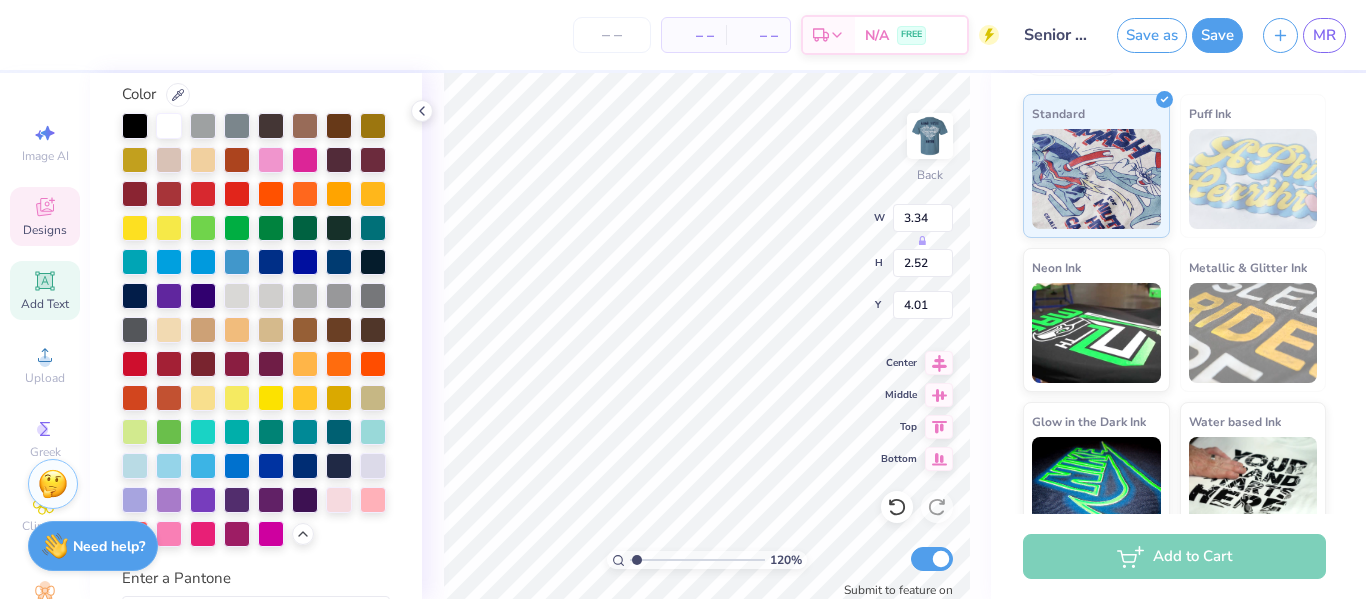 type on "1.19840608965414" 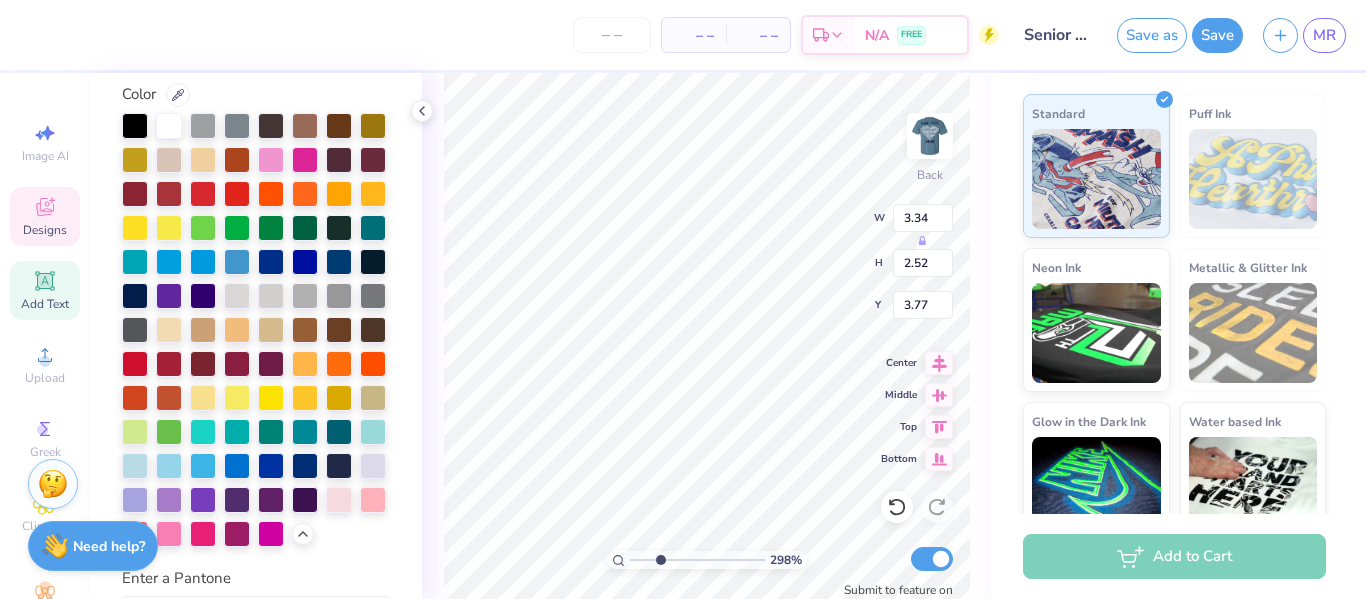 drag, startPoint x: 638, startPoint y: 559, endPoint x: 659, endPoint y: 563, distance: 21.377558 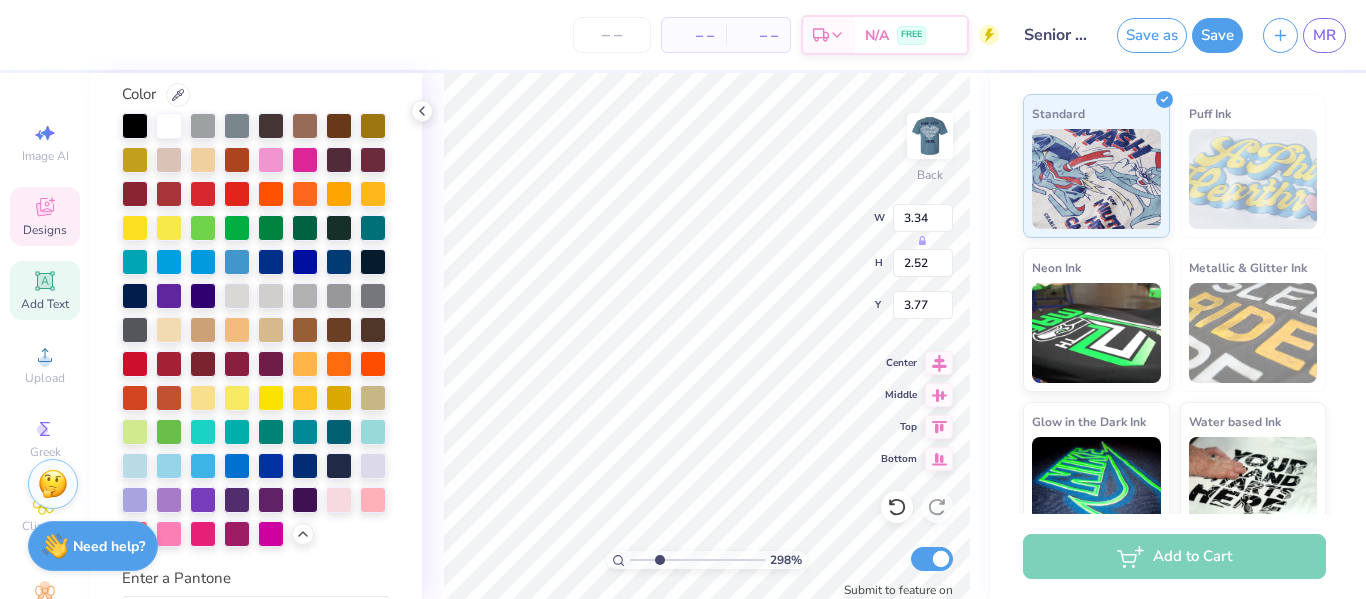 click at bounding box center [697, 560] 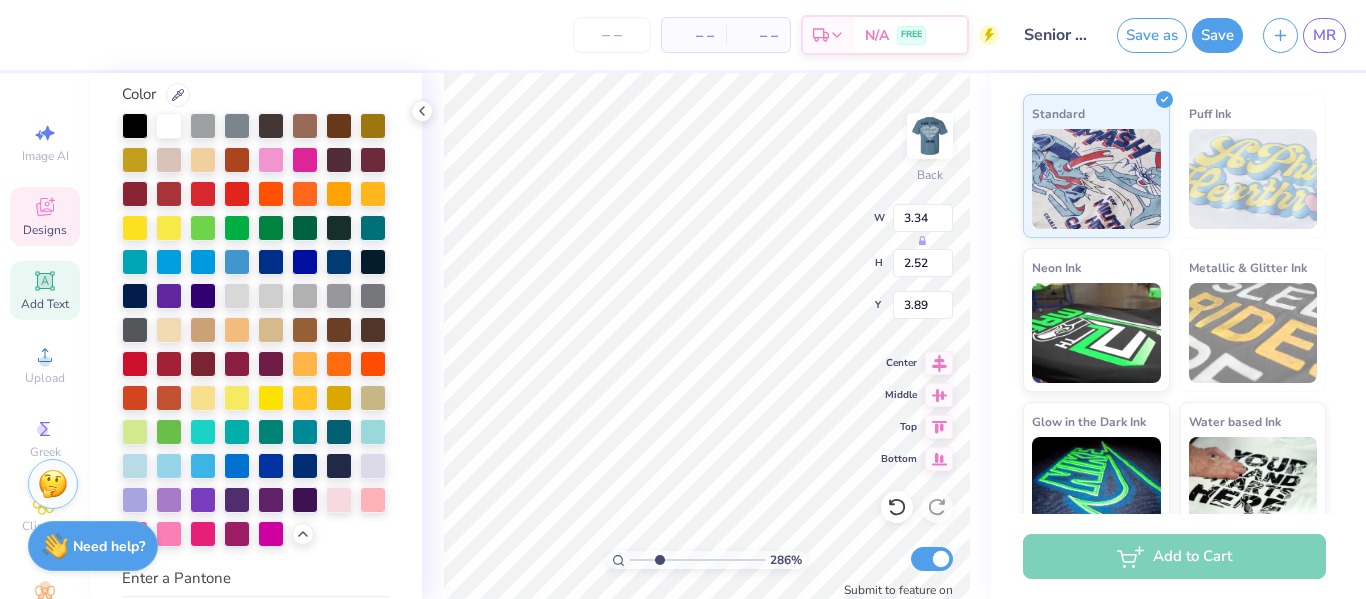 type on "3.89" 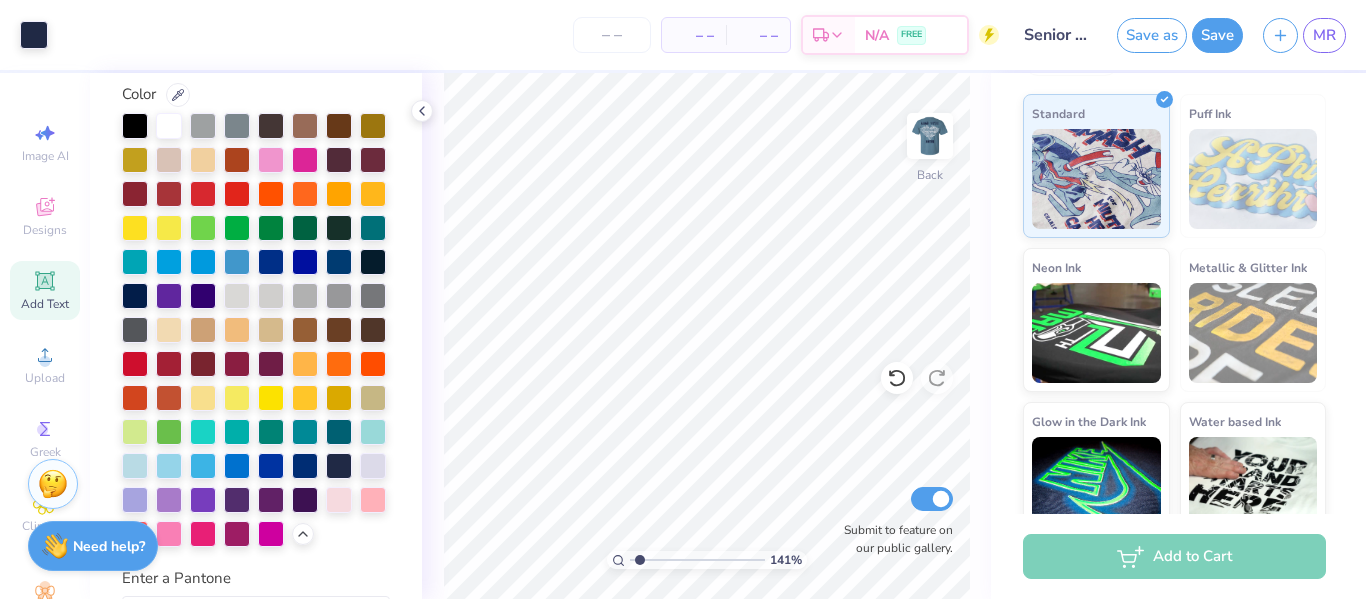 type on "1.3370873456043" 